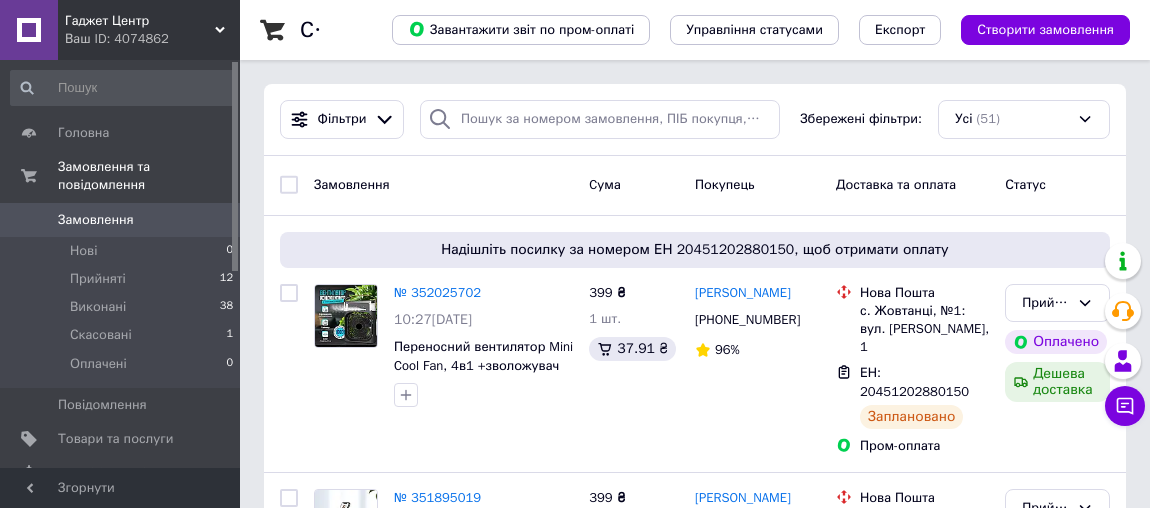 scroll, scrollTop: 139, scrollLeft: 0, axis: vertical 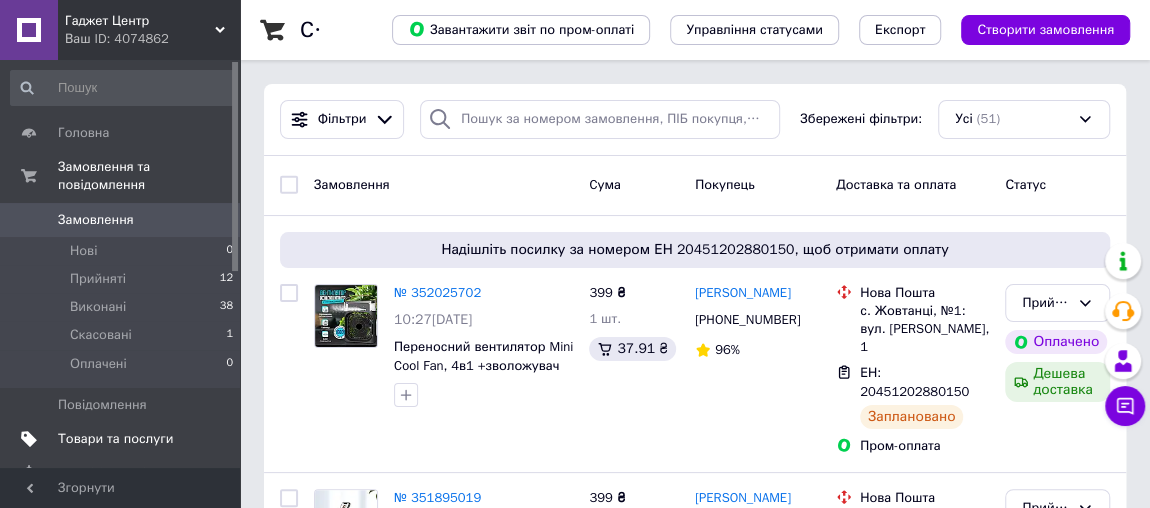 click on "Товари та послуги" at bounding box center (115, 439) 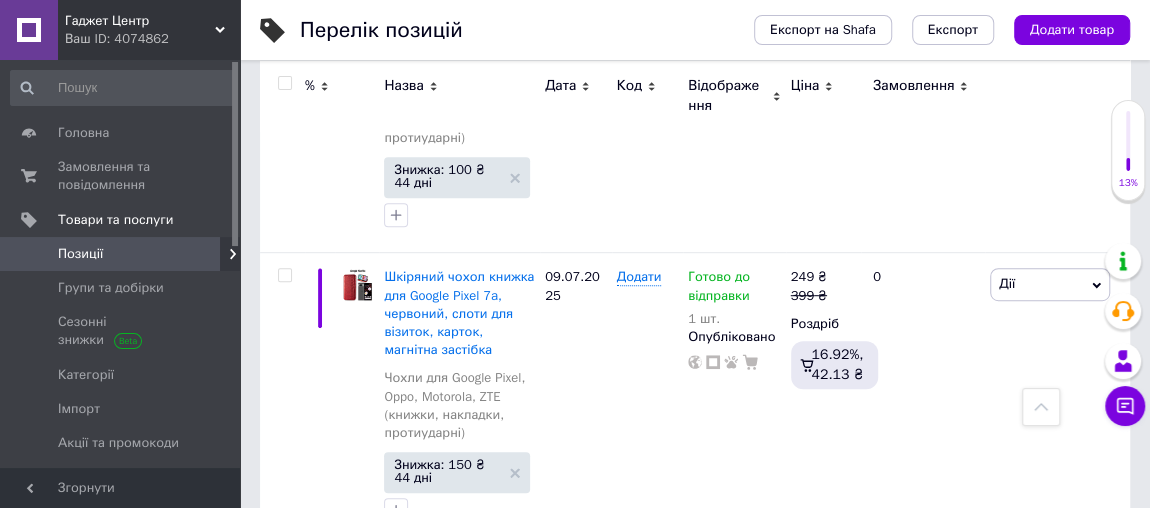 scroll, scrollTop: 521, scrollLeft: 0, axis: vertical 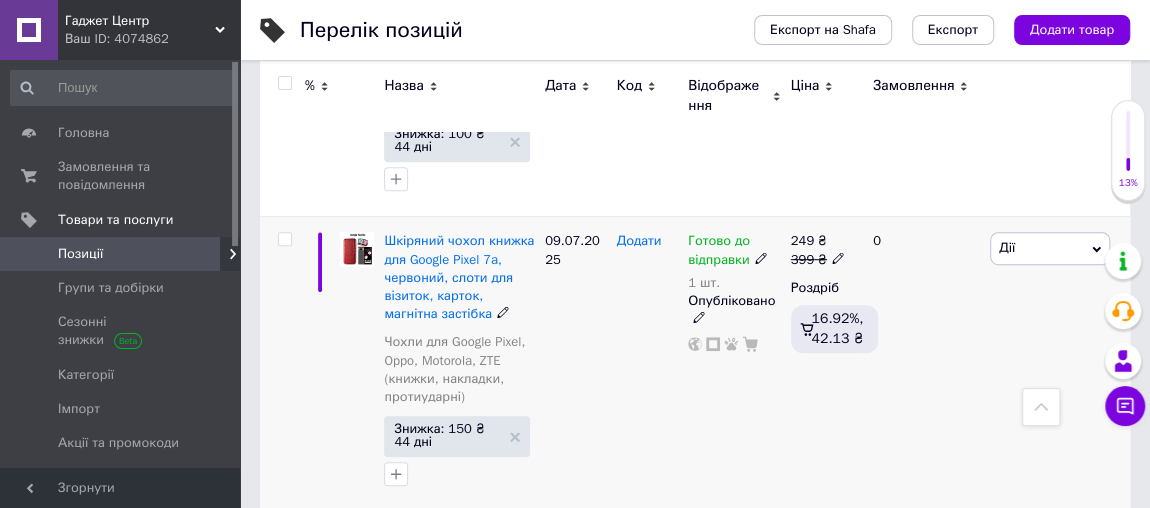 click on "Додати" at bounding box center [639, 241] 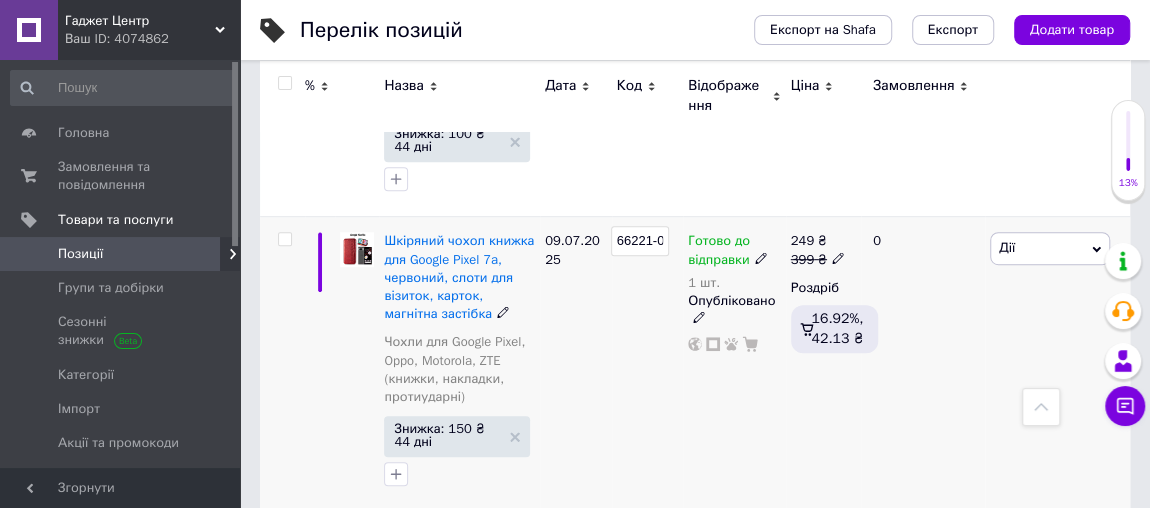 scroll, scrollTop: 0, scrollLeft: 0, axis: both 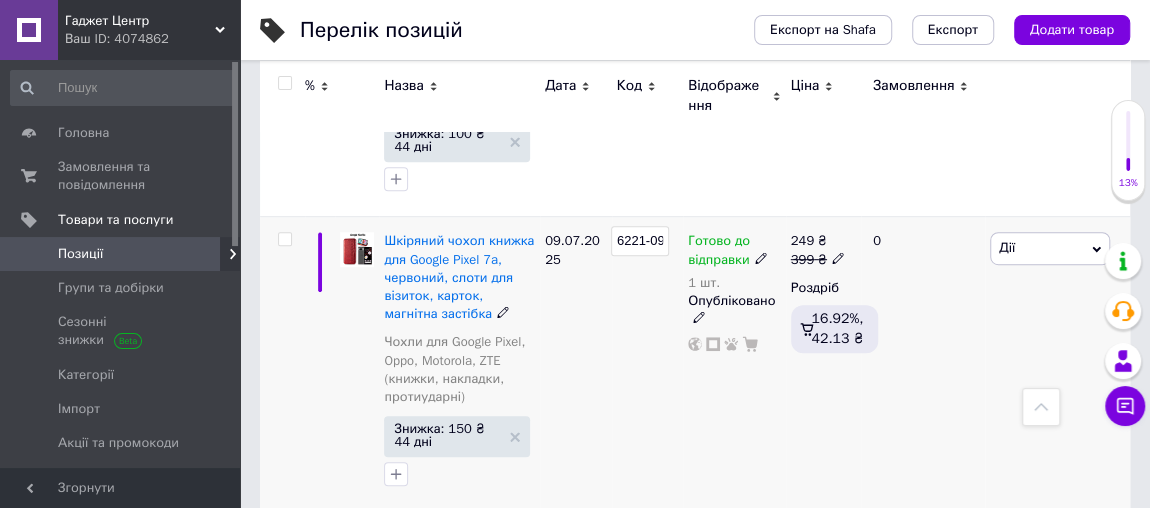 click on "66221-09" at bounding box center [648, 364] 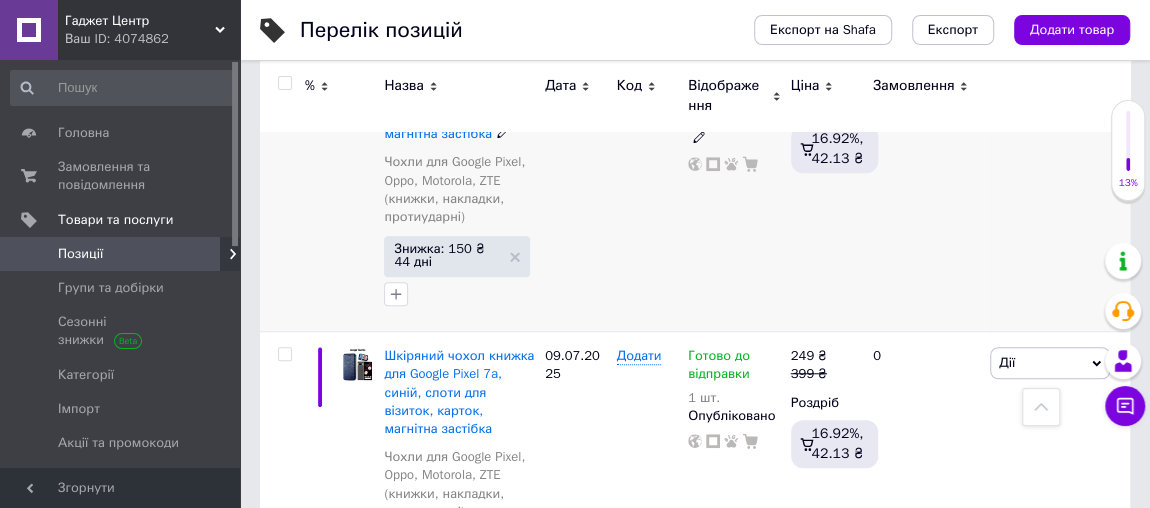 scroll, scrollTop: 703, scrollLeft: 0, axis: vertical 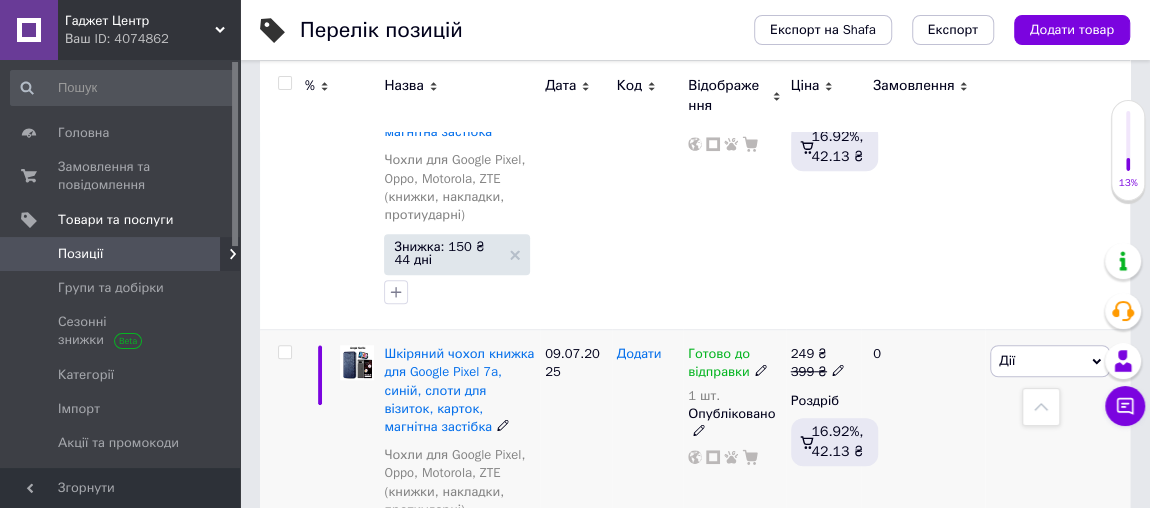 click on "Додати" at bounding box center [639, 354] 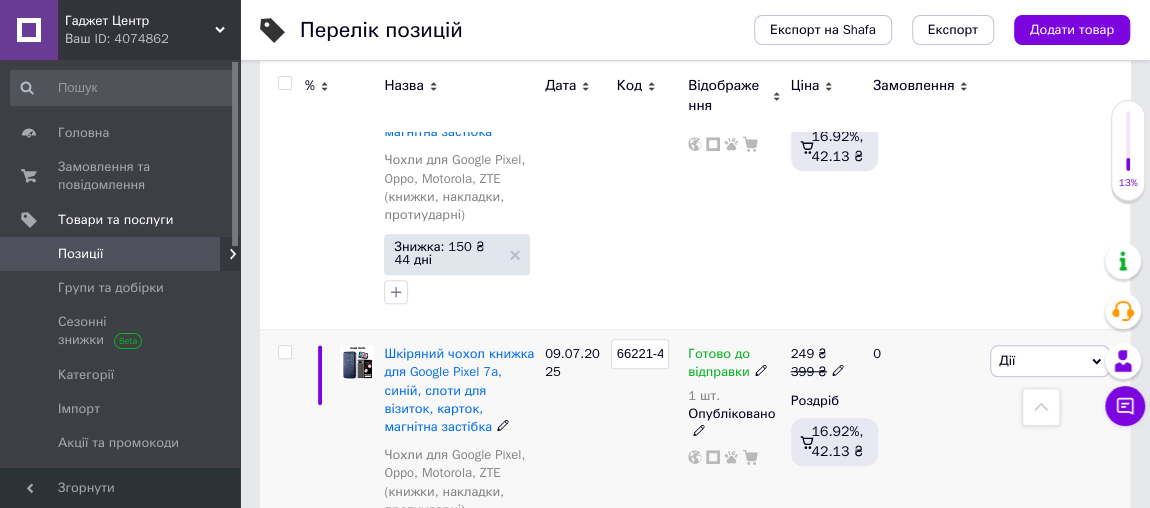 scroll, scrollTop: 0, scrollLeft: 0, axis: both 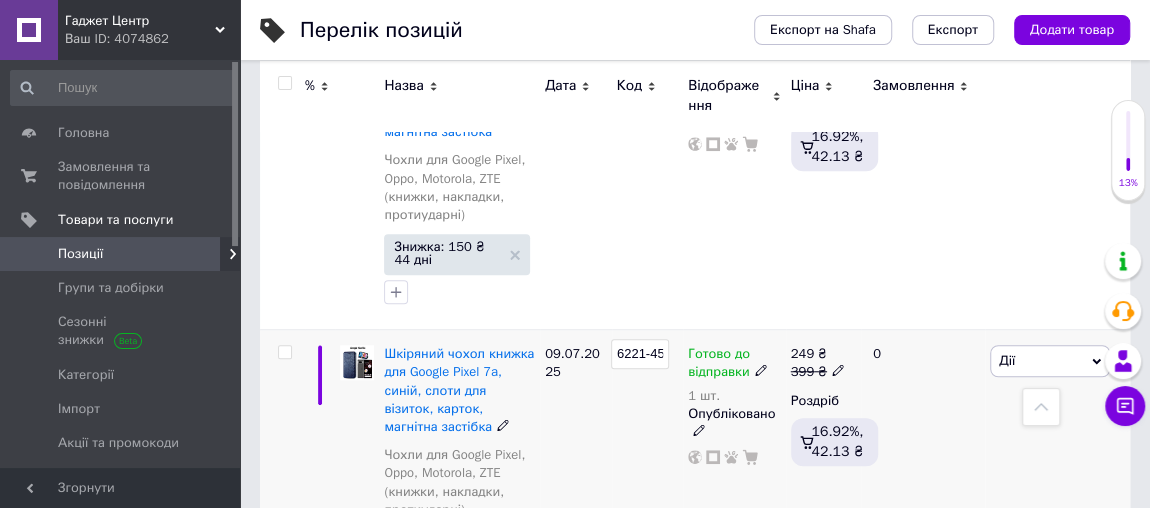 click on "66221-45" at bounding box center (648, 477) 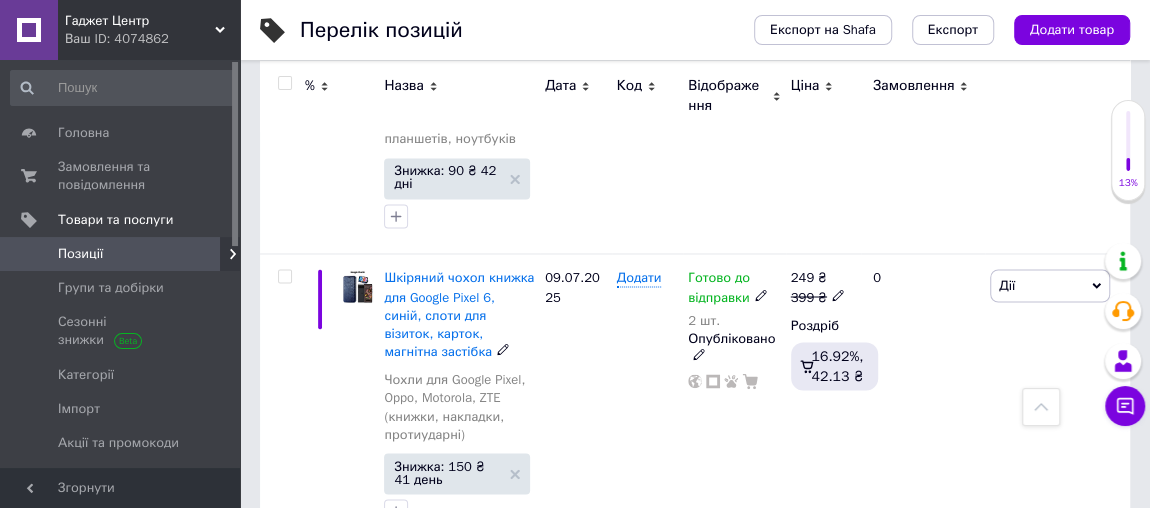 scroll, scrollTop: 1612, scrollLeft: 0, axis: vertical 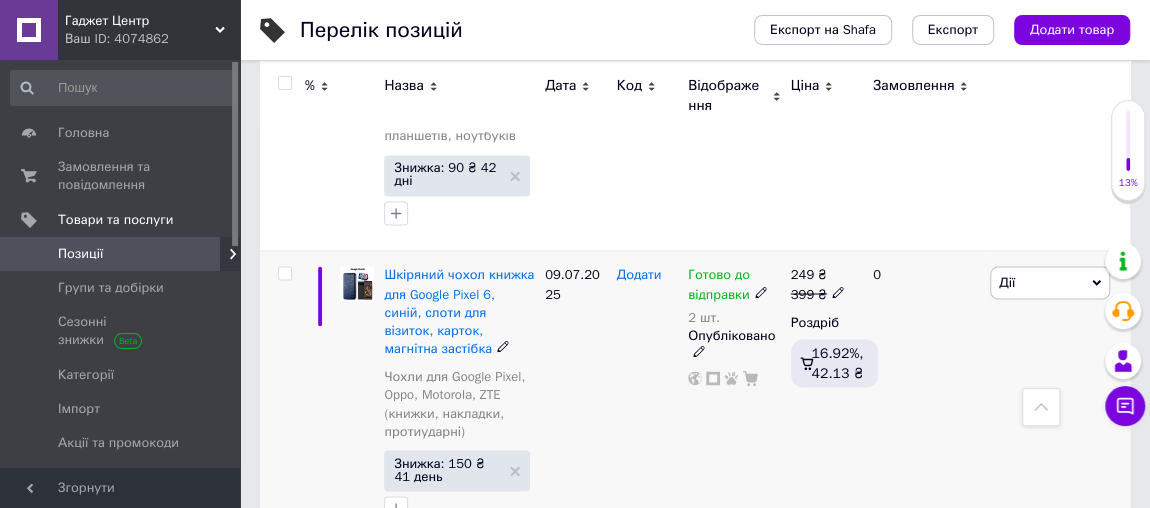 click on "Додати" at bounding box center [639, 275] 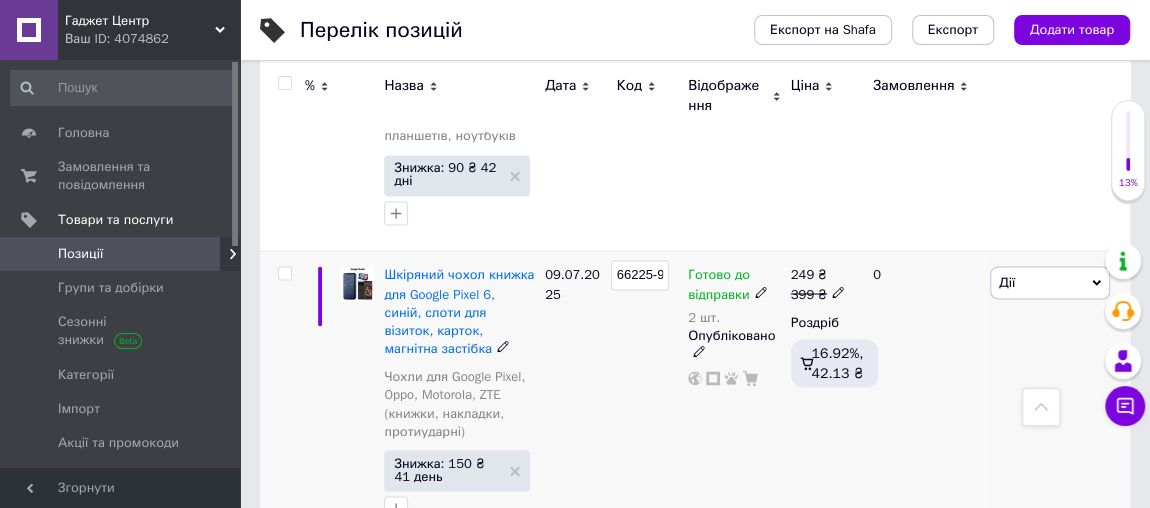 scroll, scrollTop: 0, scrollLeft: 0, axis: both 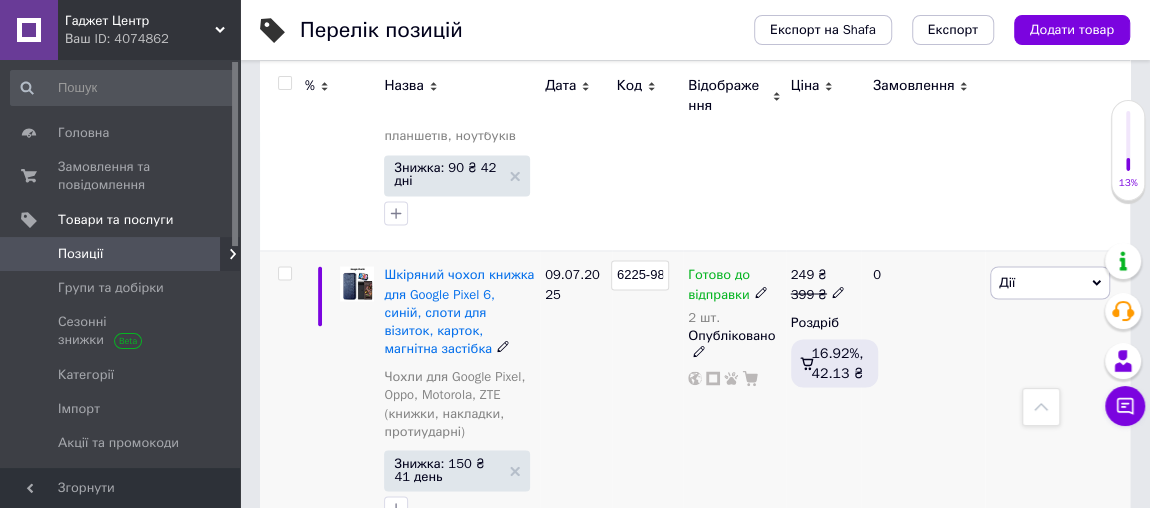 click on "66225-98" at bounding box center (648, 398) 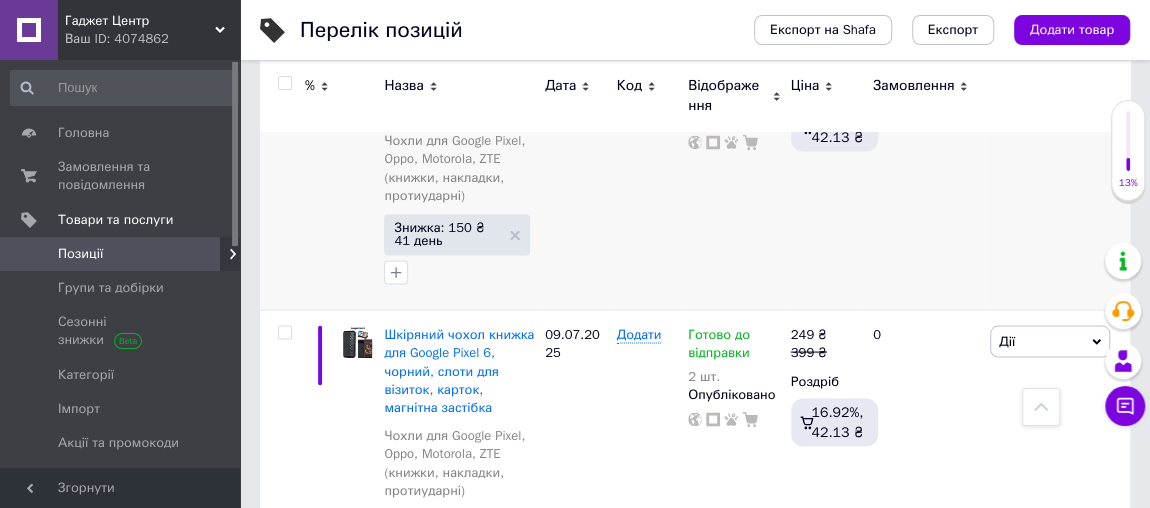 scroll, scrollTop: 1867, scrollLeft: 0, axis: vertical 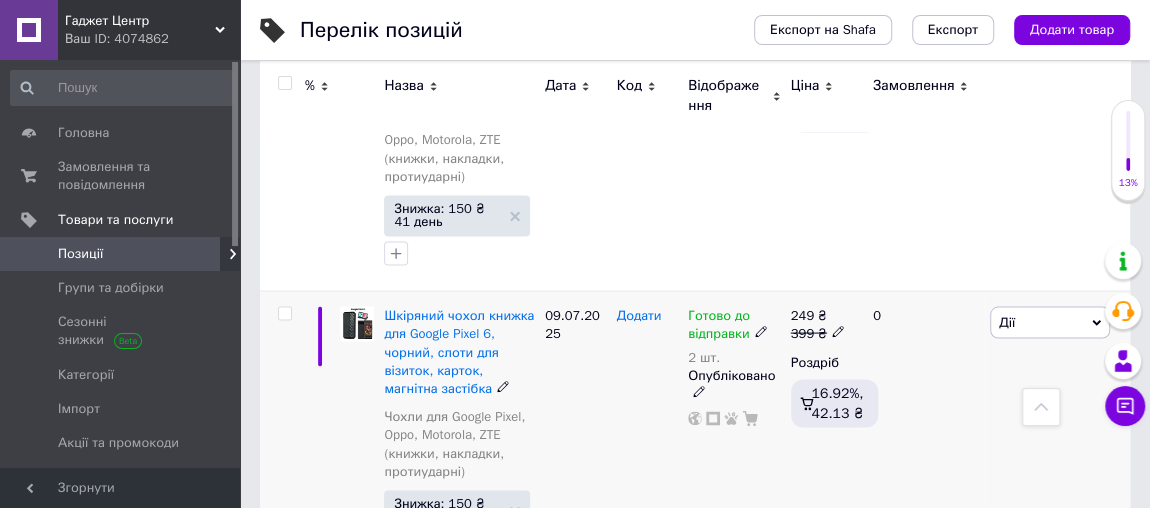 click on "Додати" at bounding box center (639, 315) 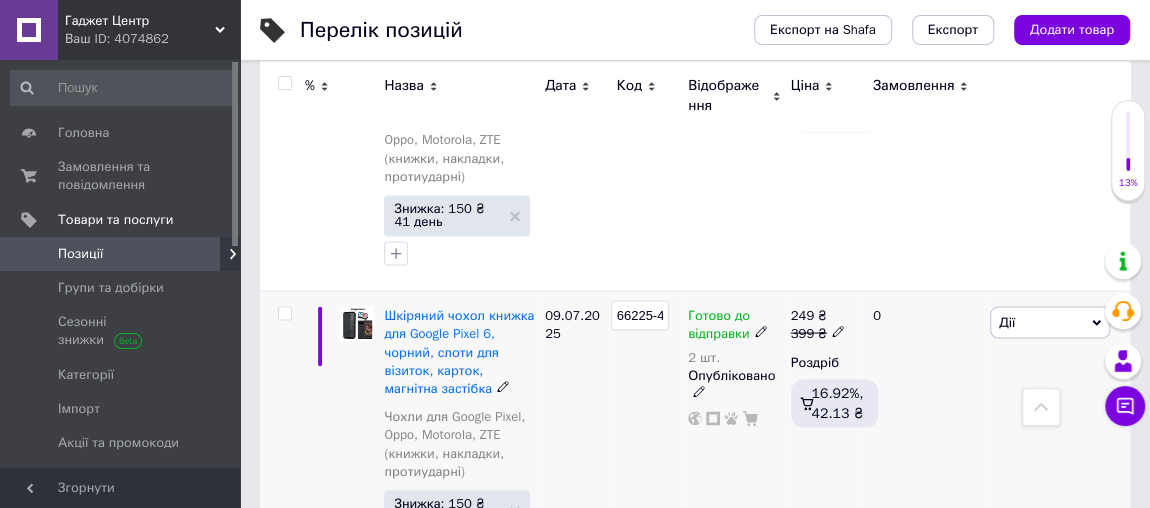 scroll, scrollTop: 0, scrollLeft: 0, axis: both 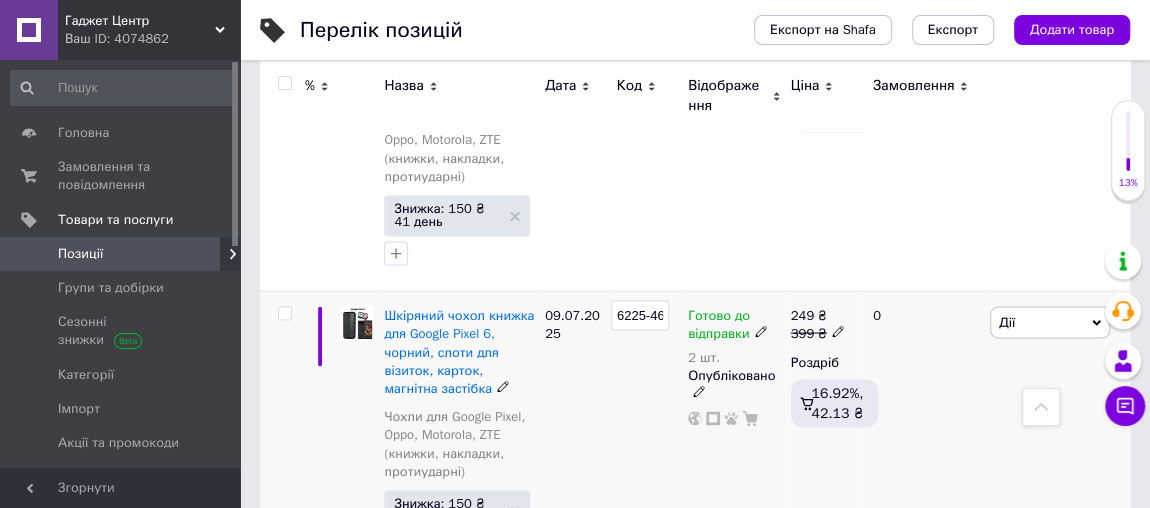 click on "66225-46" at bounding box center (648, 438) 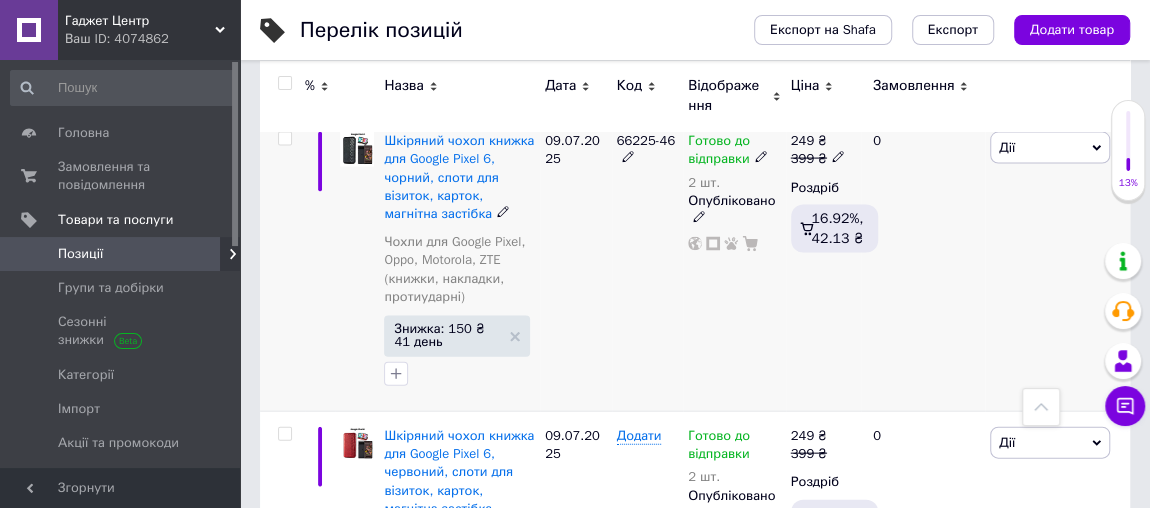 scroll, scrollTop: 2049, scrollLeft: 0, axis: vertical 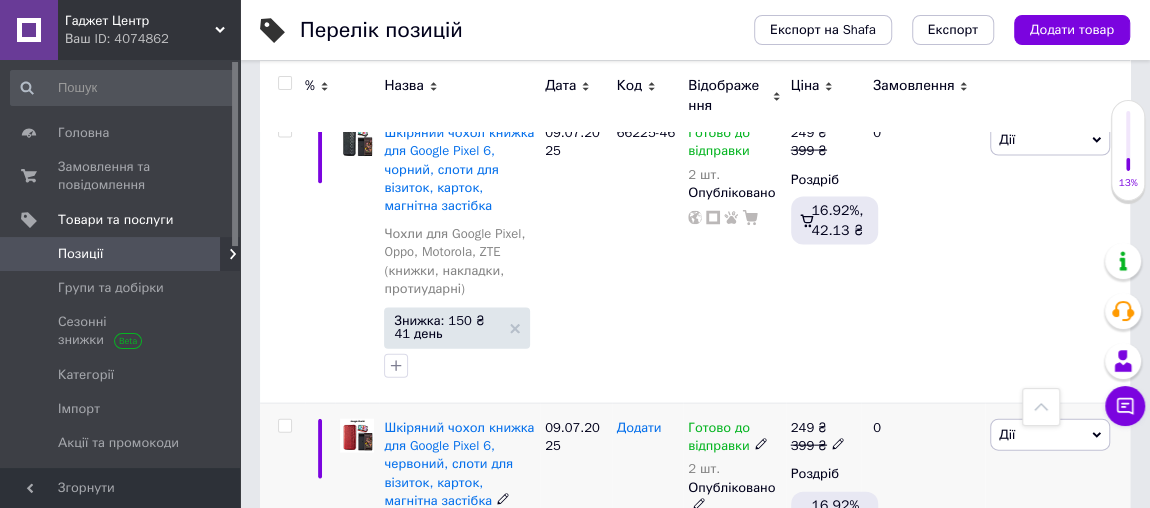 click on "Додати" at bounding box center [639, 428] 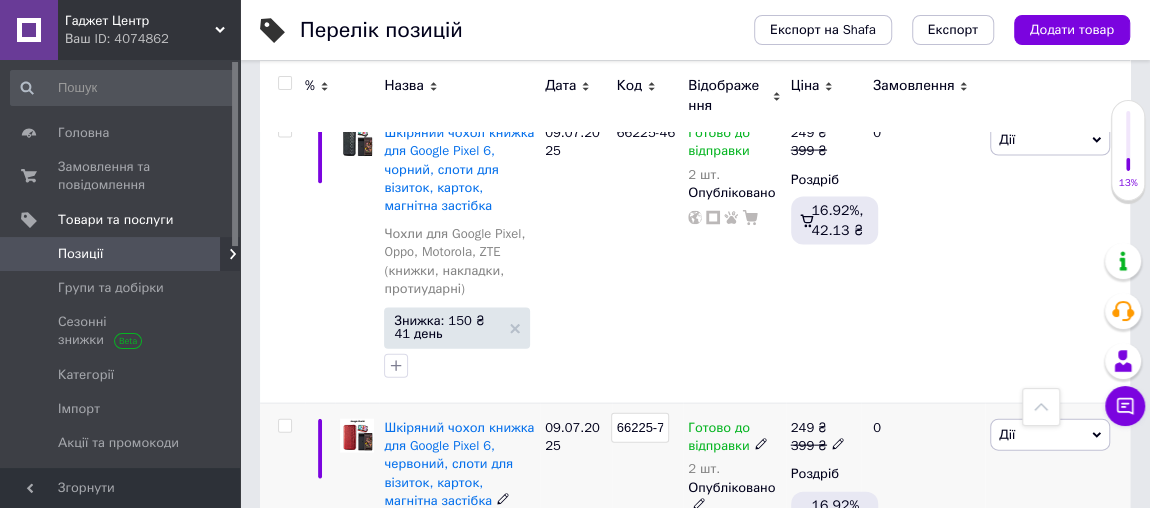 scroll, scrollTop: 0, scrollLeft: 0, axis: both 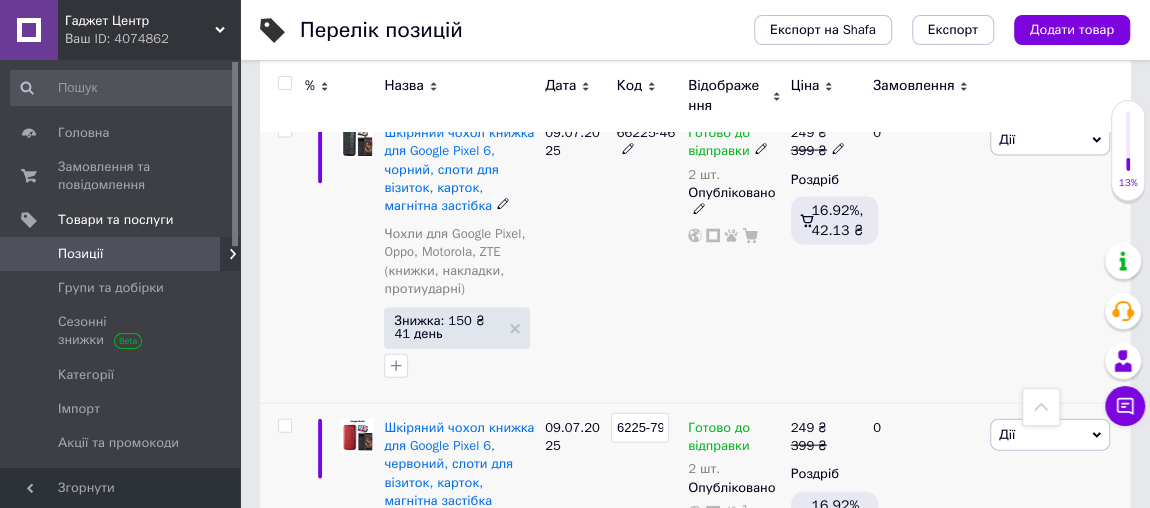 click on "66225-46" at bounding box center (648, 256) 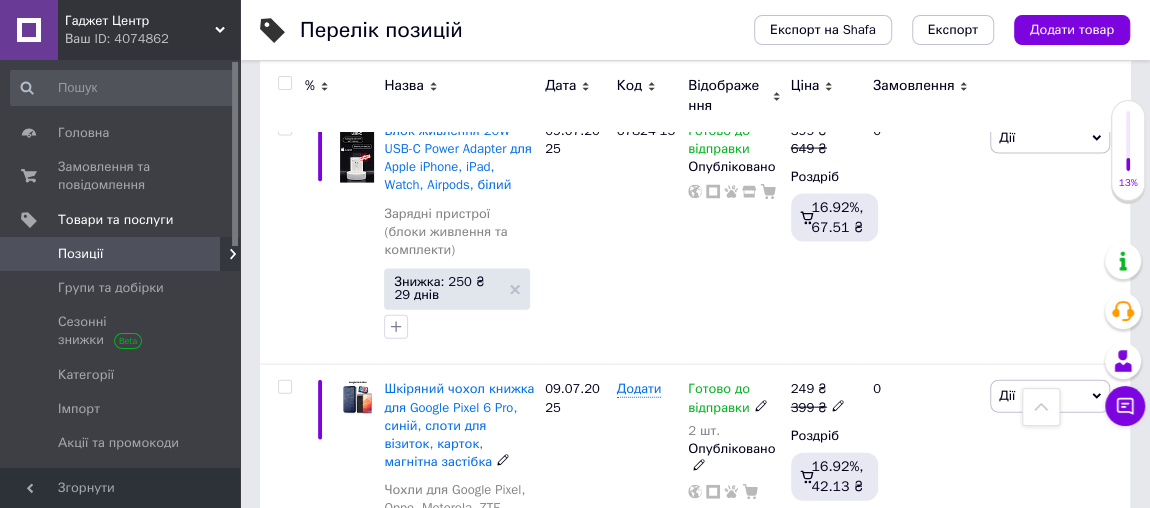 scroll, scrollTop: 5867, scrollLeft: 0, axis: vertical 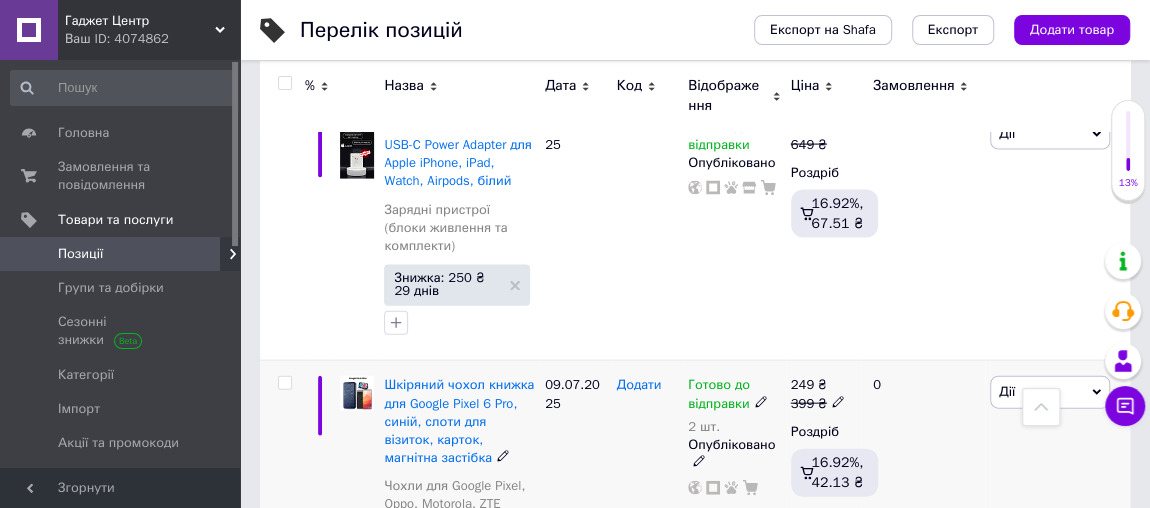 click on "Додати" at bounding box center (639, 385) 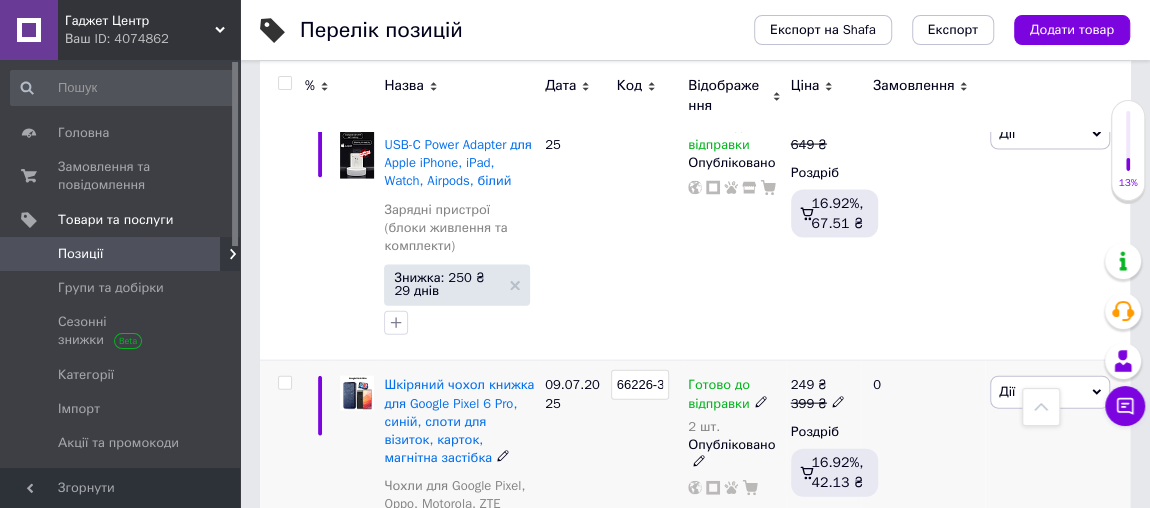 scroll, scrollTop: 0, scrollLeft: 0, axis: both 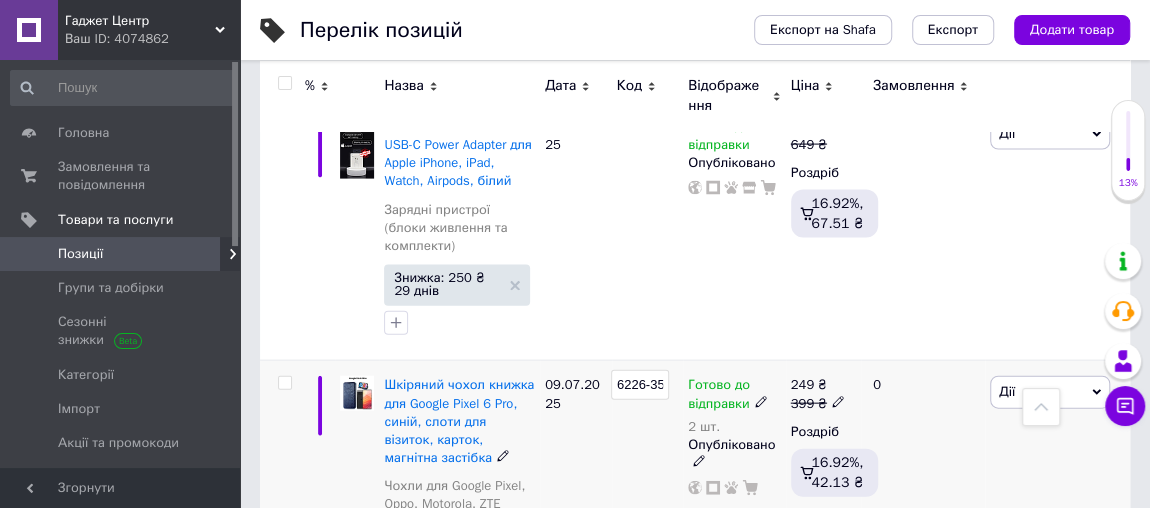 click on "66226-35" at bounding box center [648, 508] 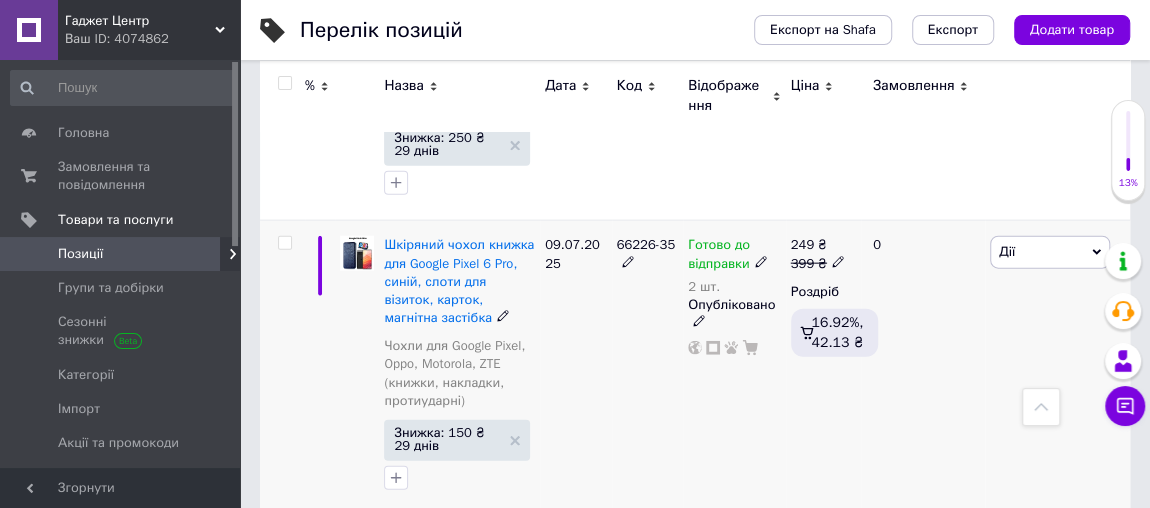 scroll, scrollTop: 6012, scrollLeft: 0, axis: vertical 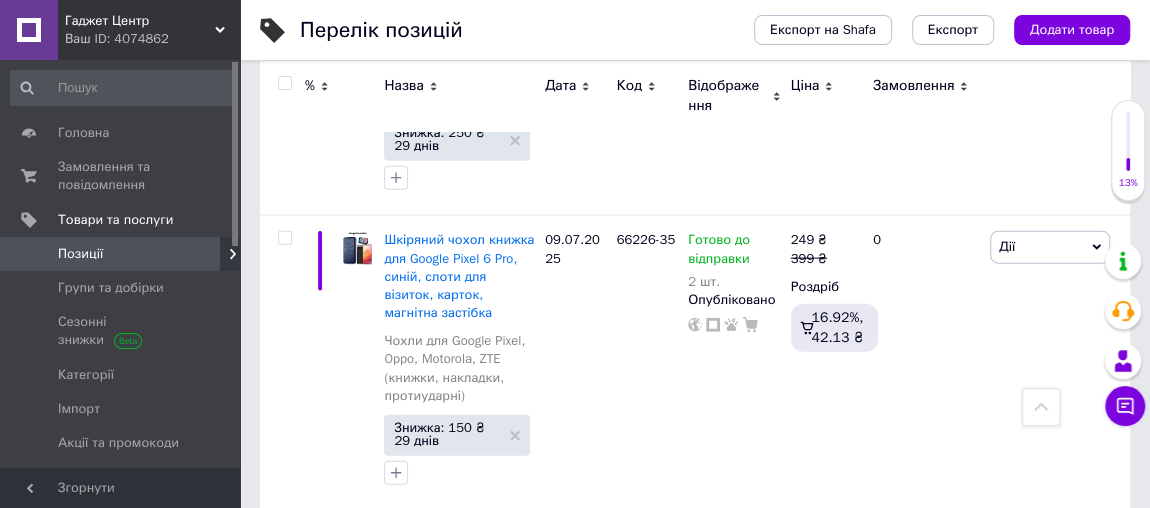 click on "Додати" at bounding box center (639, 535) 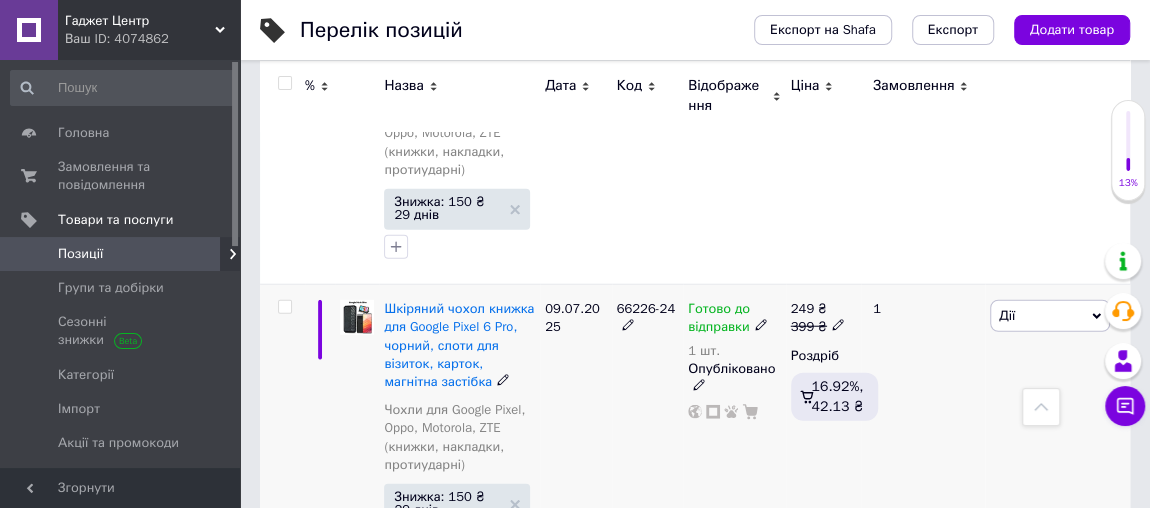scroll, scrollTop: 6267, scrollLeft: 0, axis: vertical 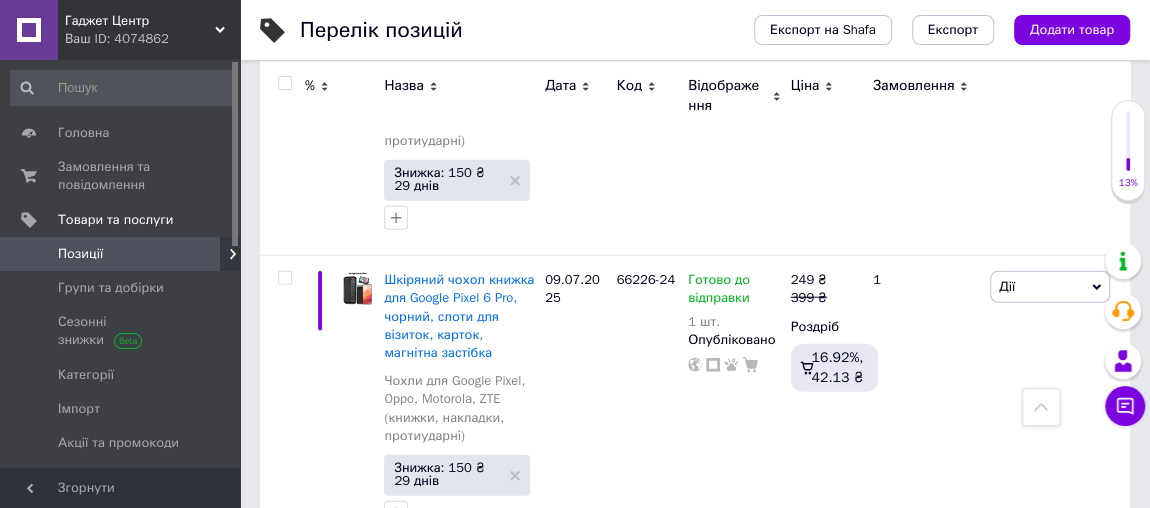 click on "Додати" at bounding box center [639, 575] 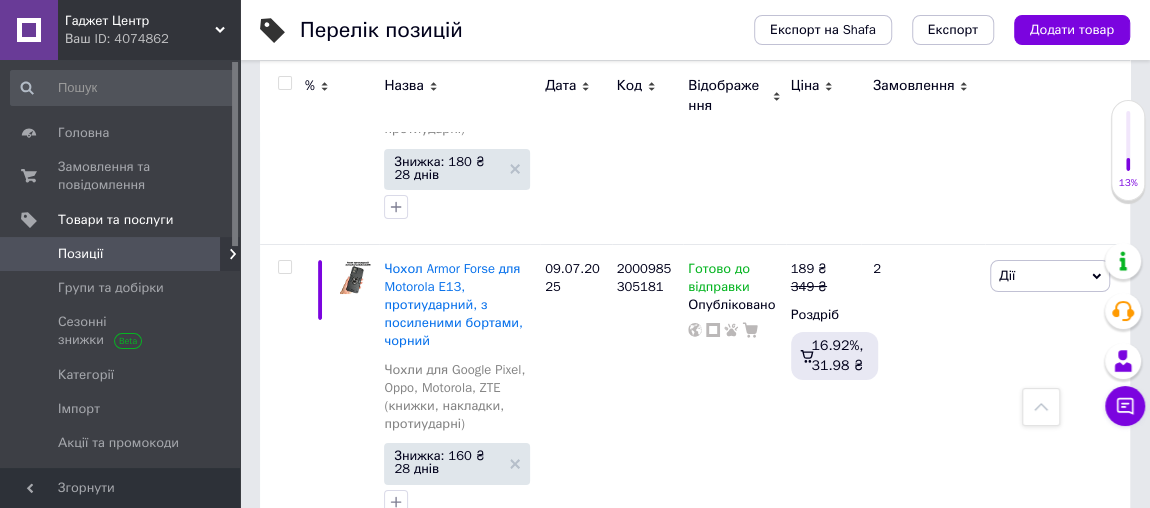 scroll, scrollTop: 7430, scrollLeft: 0, axis: vertical 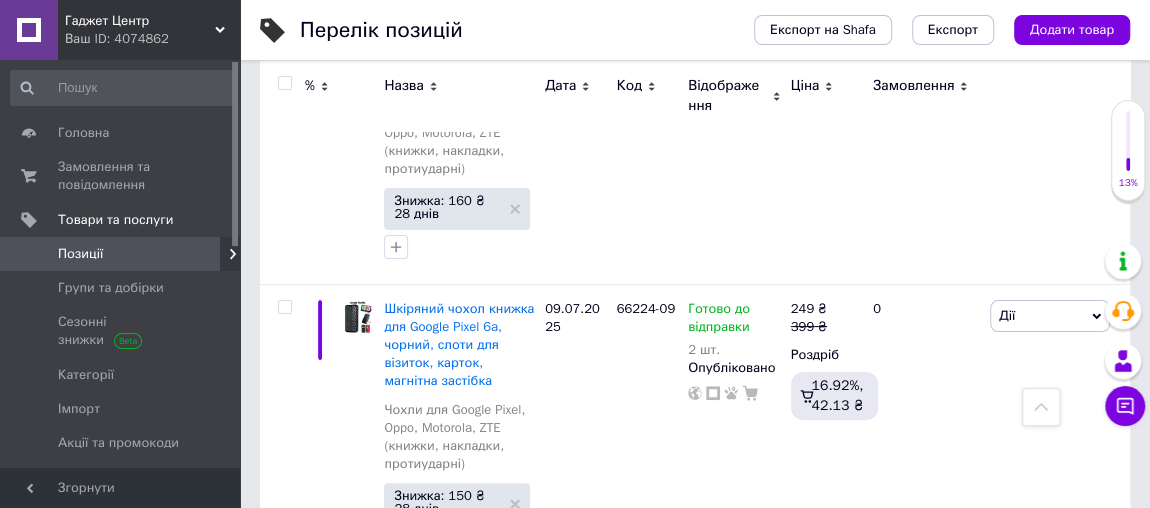 click on "Додати" at bounding box center (639, 603) 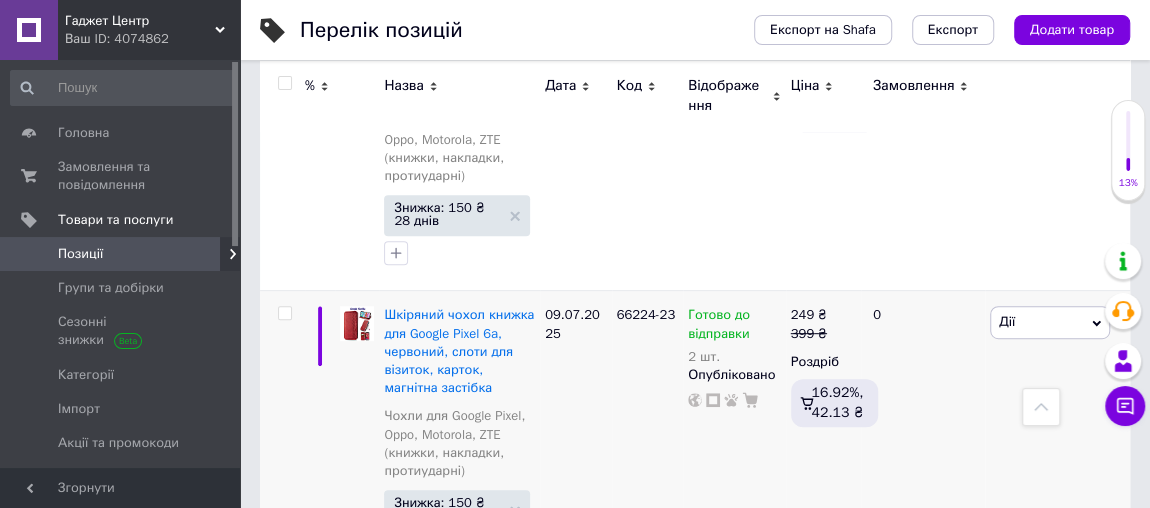 scroll, scrollTop: 7976, scrollLeft: 0, axis: vertical 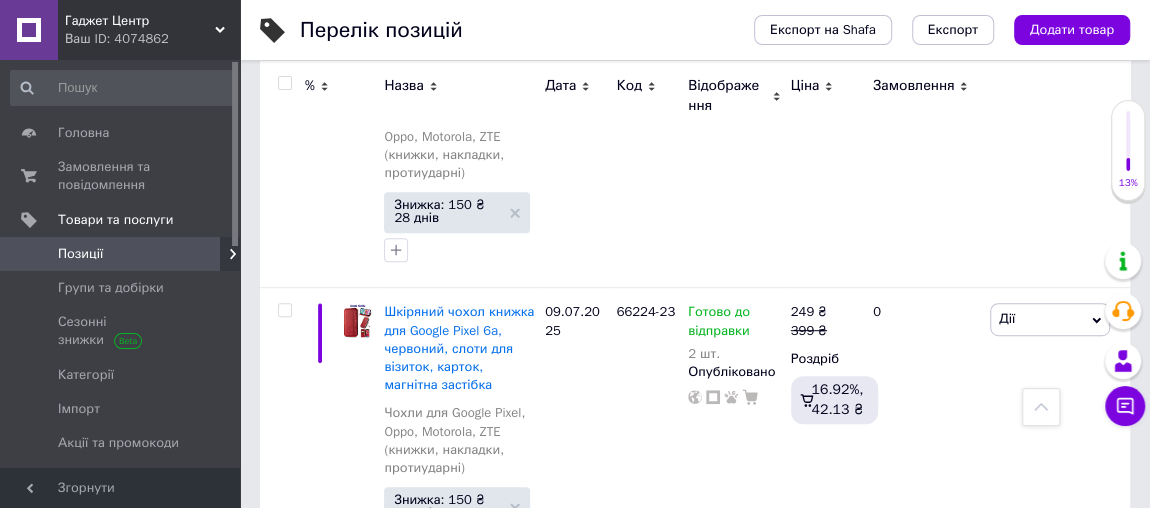 click on "Додати" at bounding box center [639, 607] 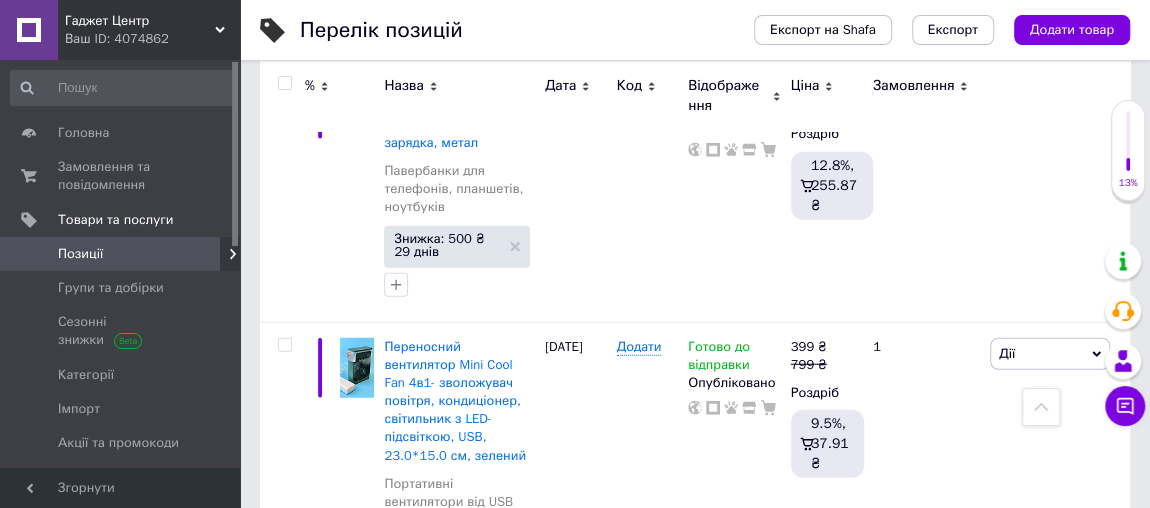 scroll, scrollTop: 13867, scrollLeft: 0, axis: vertical 